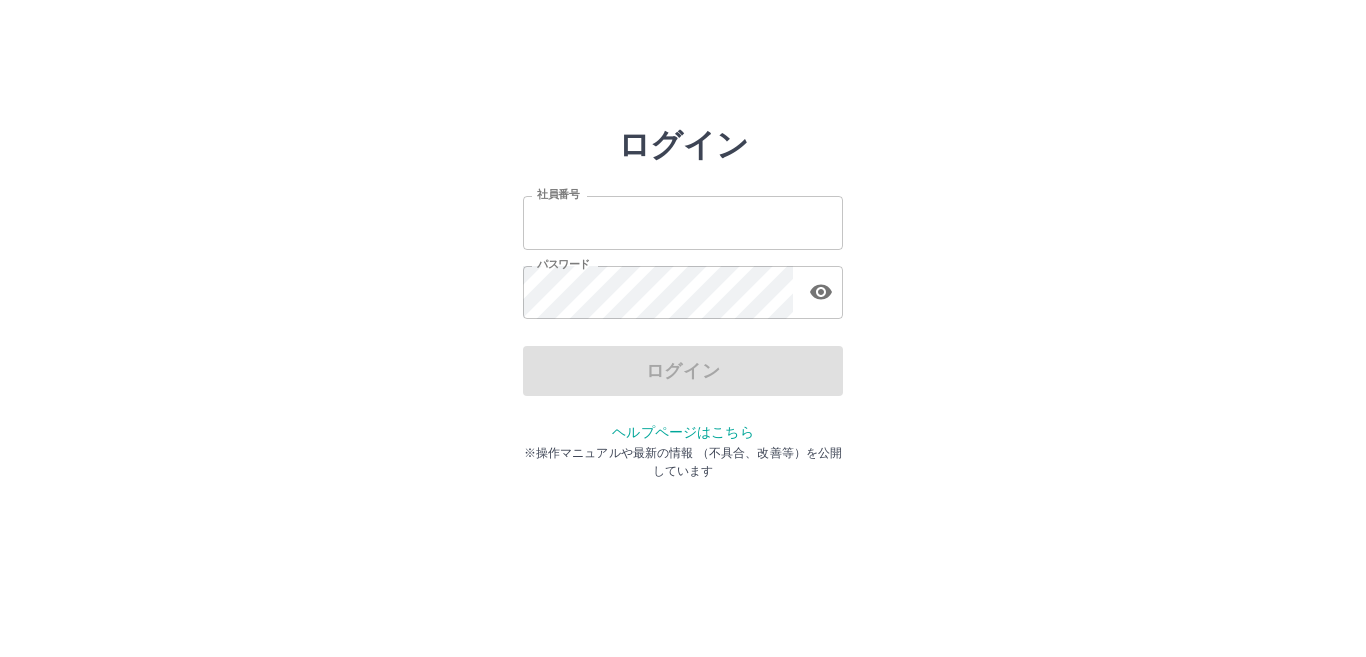 scroll, scrollTop: 0, scrollLeft: 0, axis: both 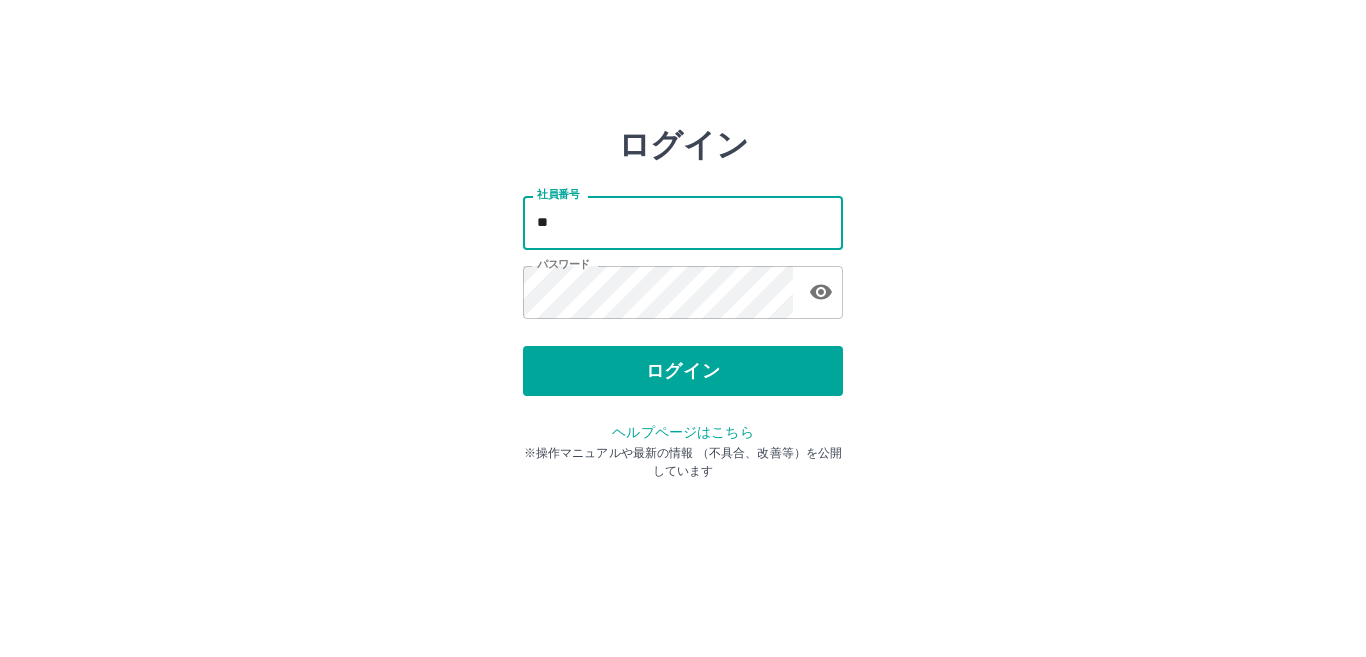 type on "*" 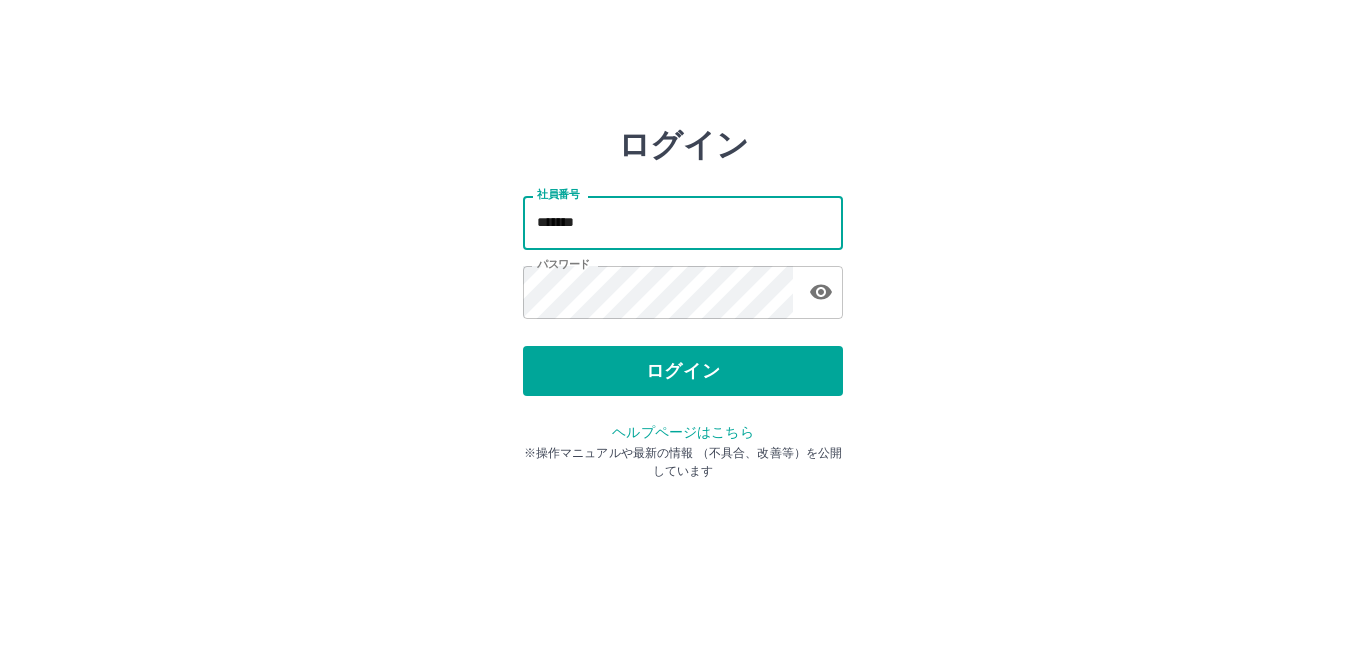 type on "*******" 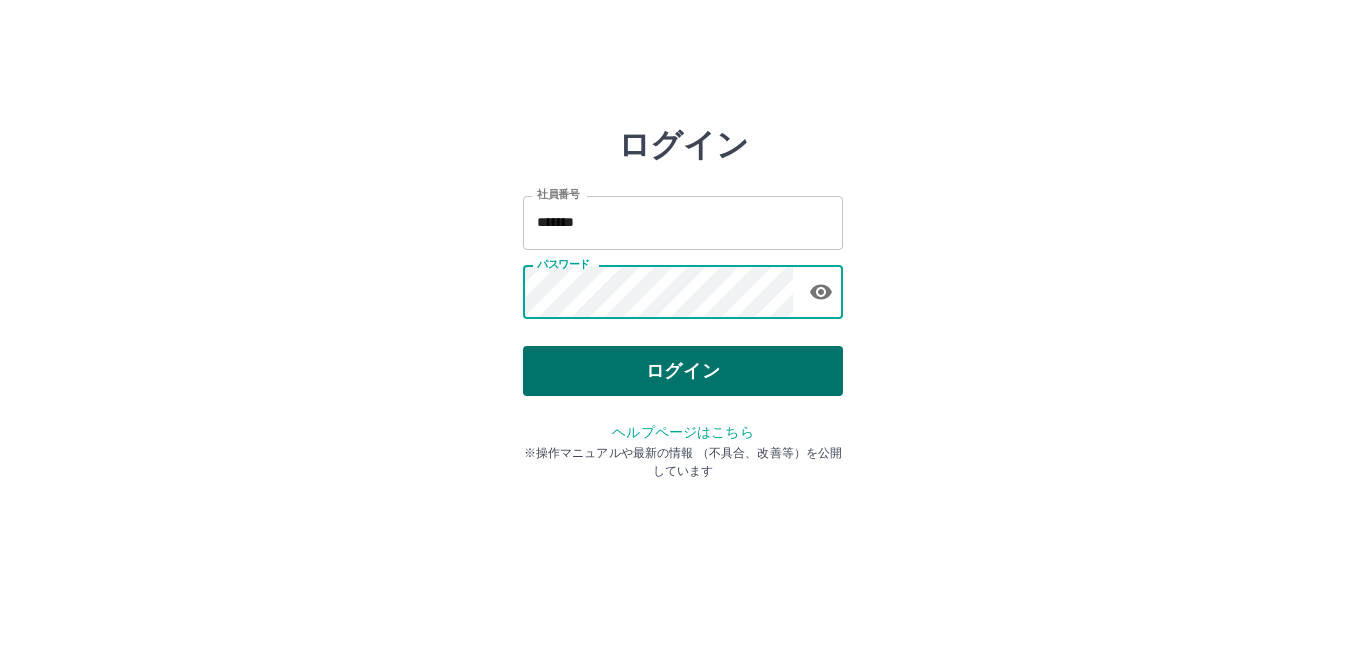 click on "ログイン" at bounding box center [683, 371] 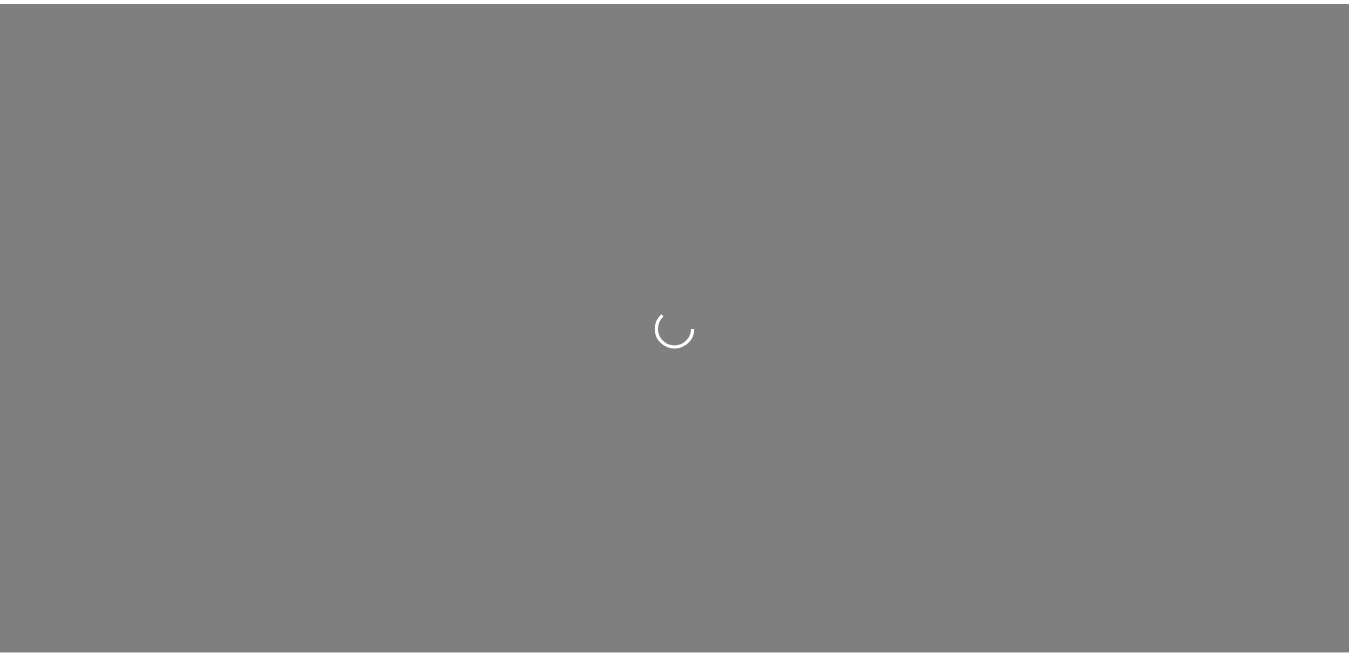 scroll, scrollTop: 0, scrollLeft: 0, axis: both 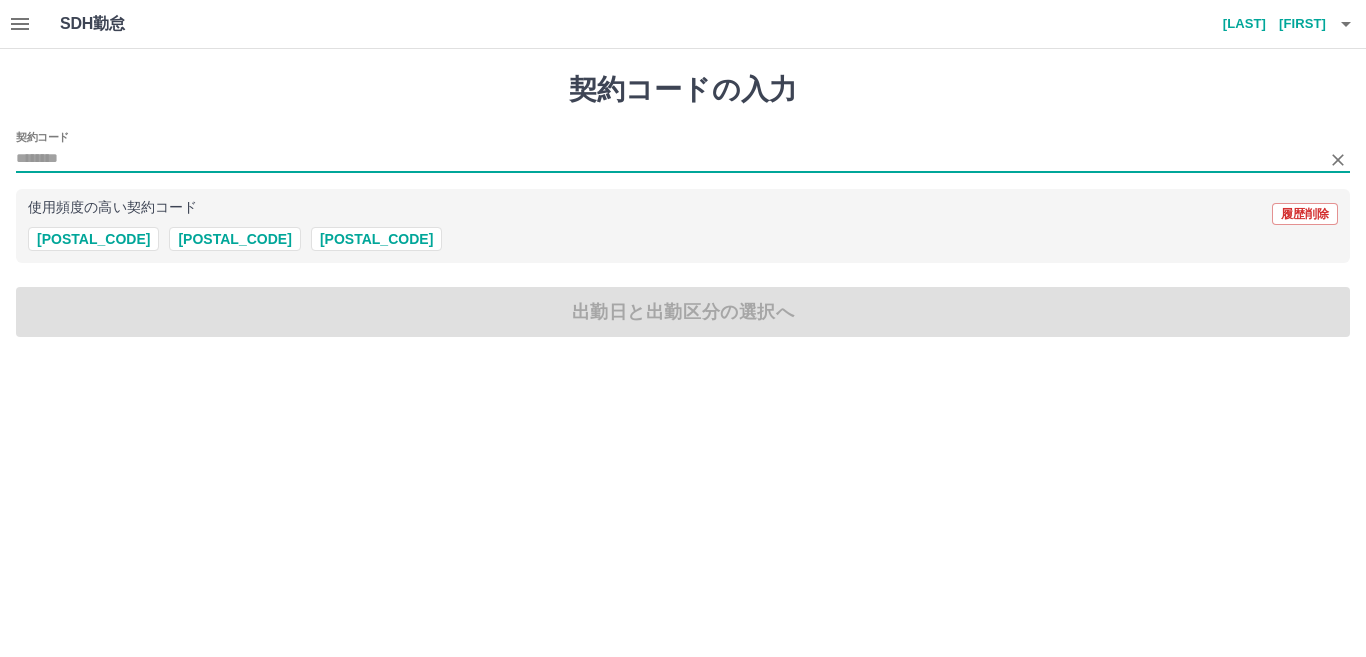 click on "契約コード" at bounding box center [668, 159] 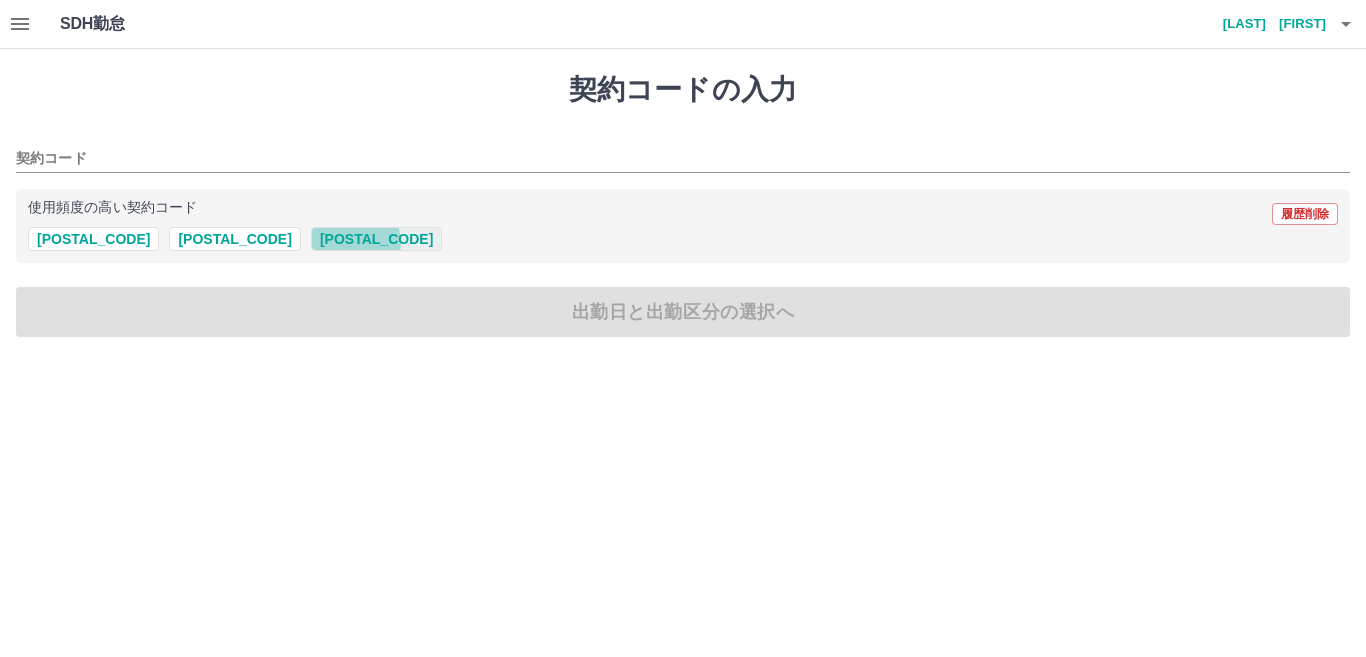 click on "[POSTAL_CODE]" at bounding box center [376, 239] 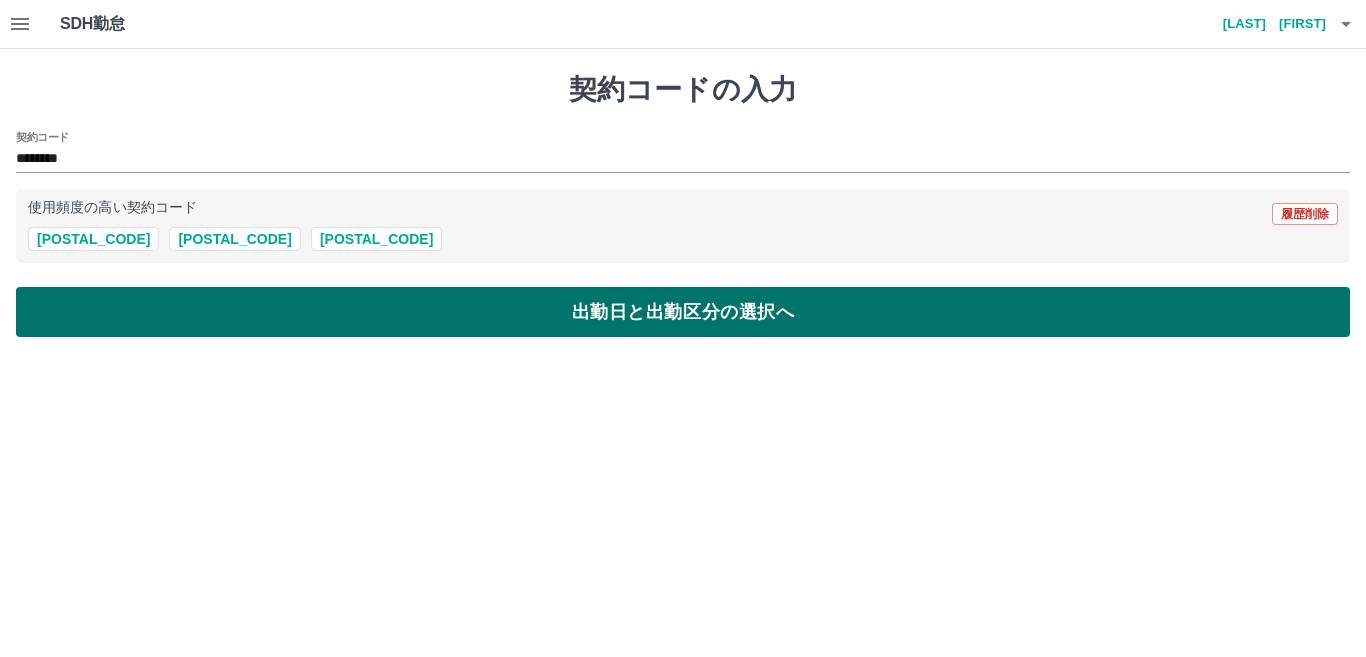 click on "出勤日と出勤区分の選択へ" at bounding box center [683, 312] 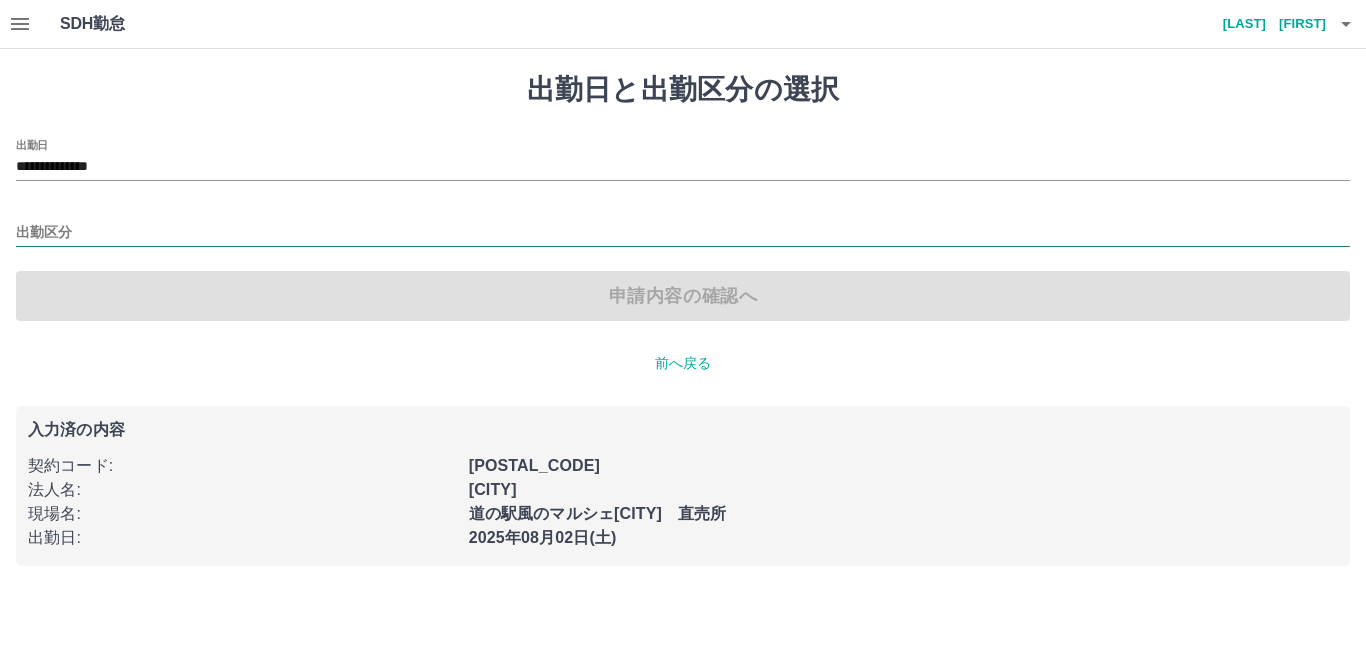 click on "出勤区分" at bounding box center [683, 233] 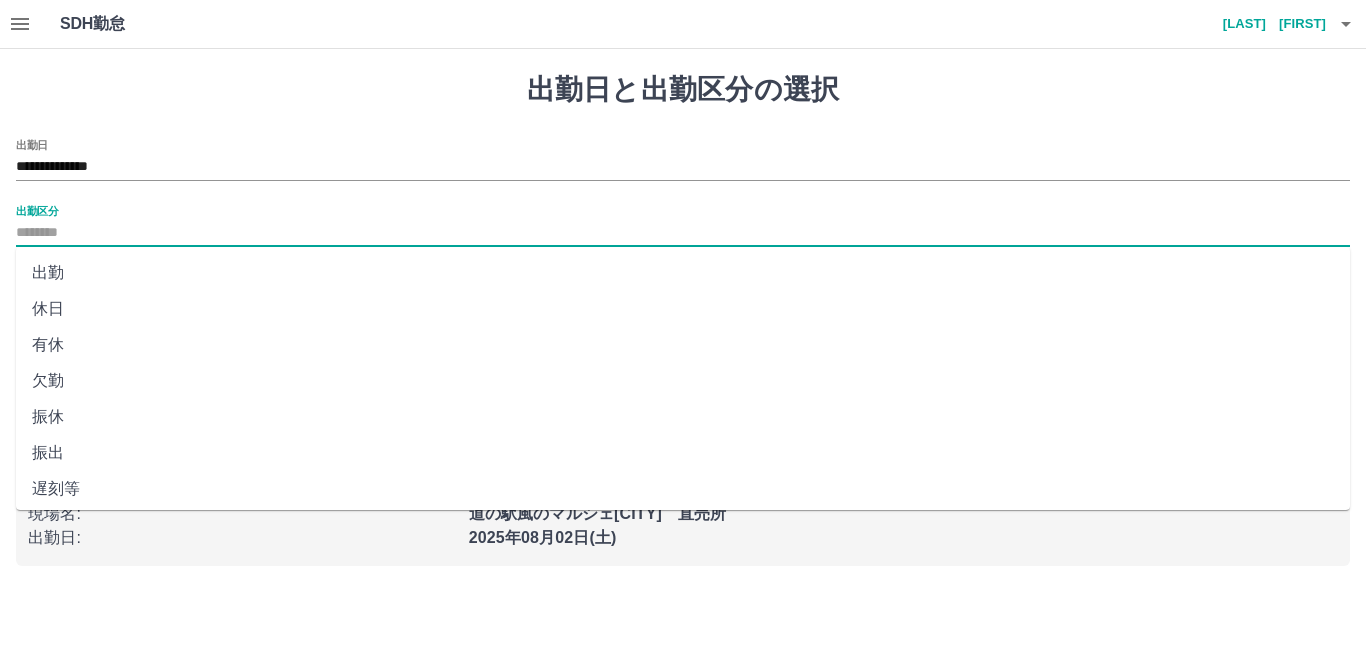 click on "出勤" at bounding box center [683, 273] 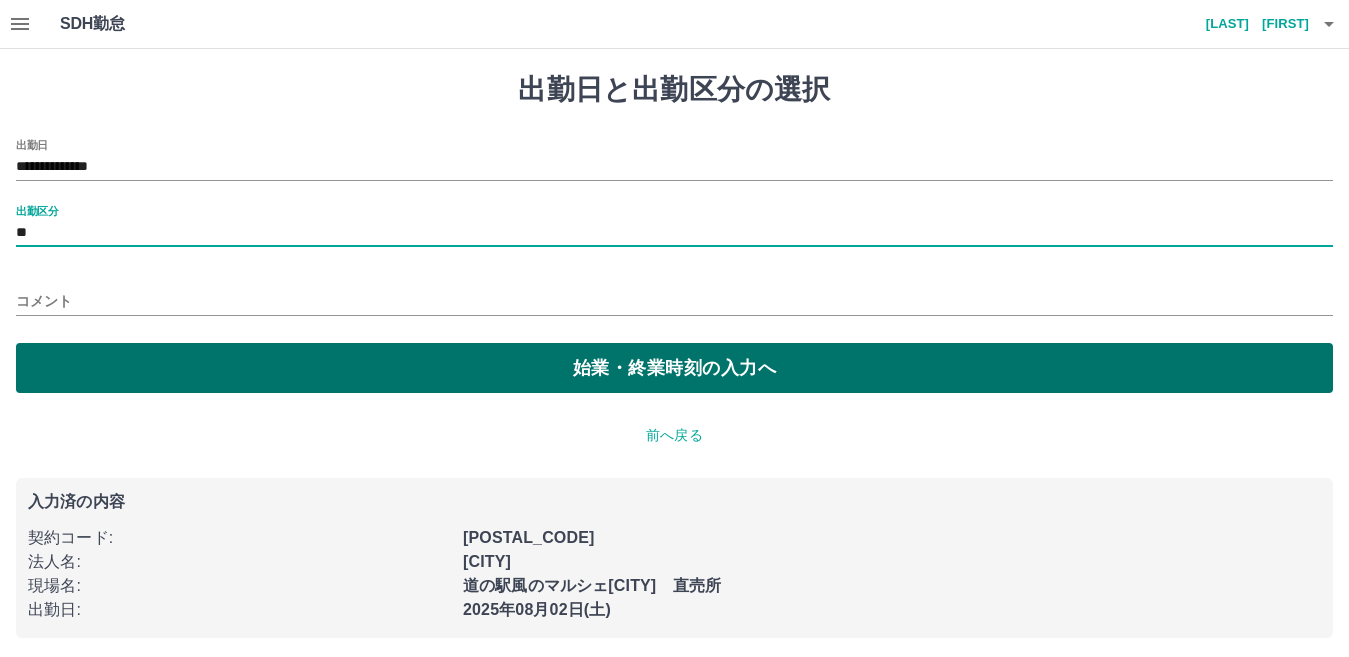 click on "始業・終業時刻の入力へ" at bounding box center [674, 368] 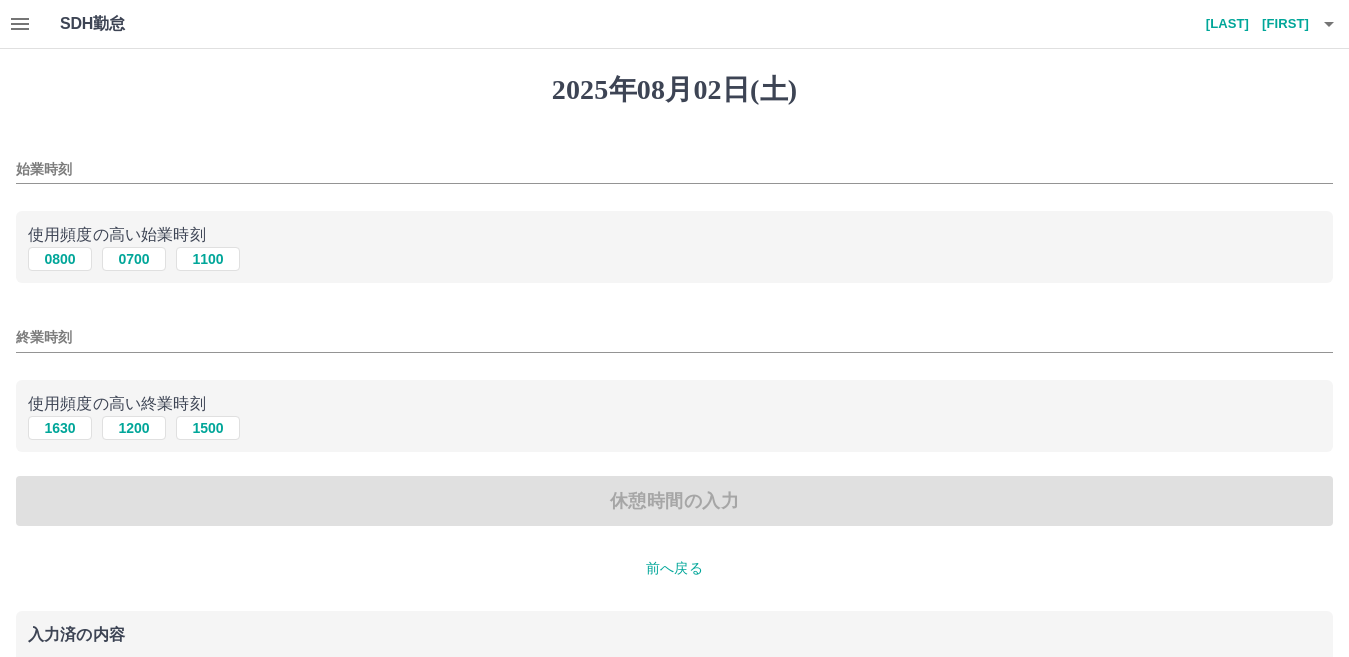 click on "始業時刻" at bounding box center (674, 169) 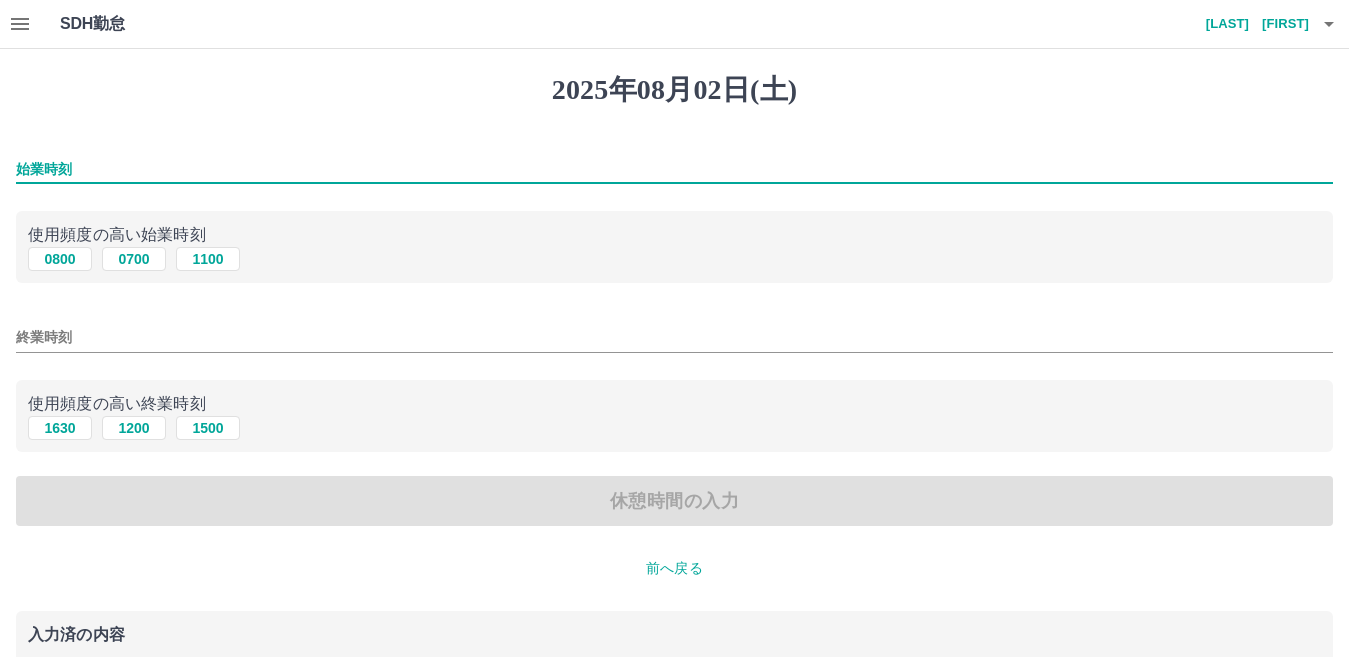 type on "****" 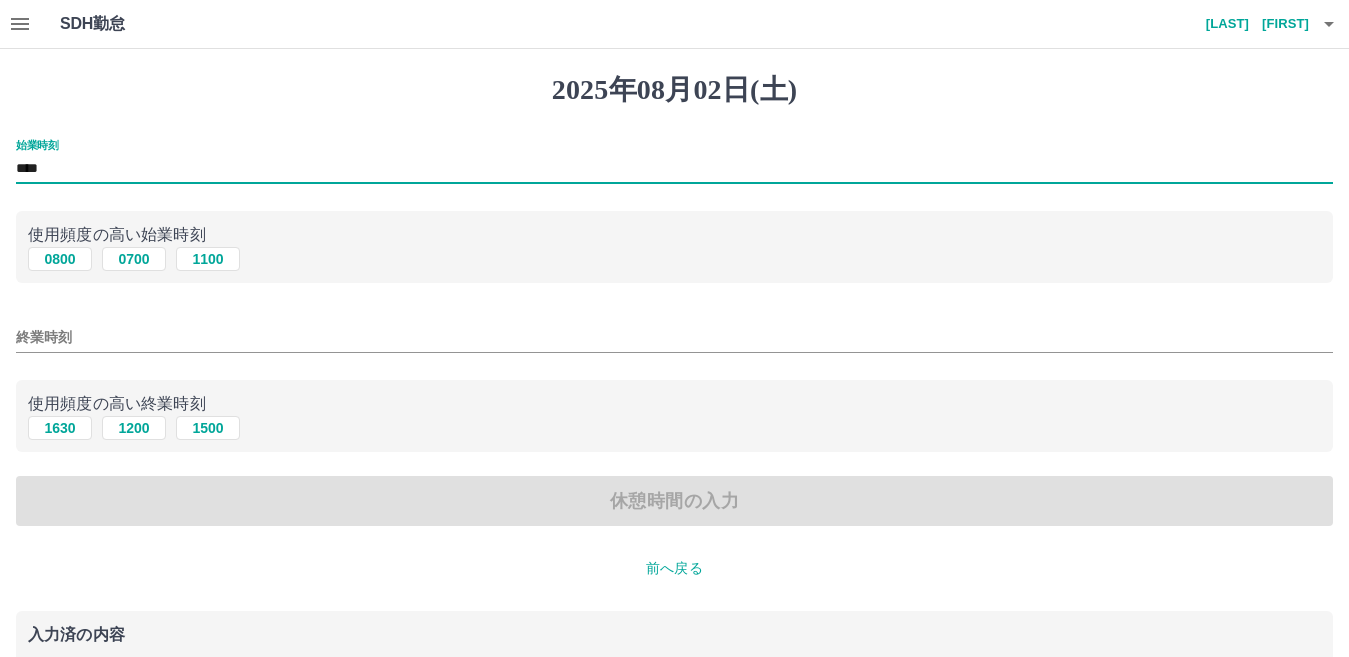 click on "終業時刻" at bounding box center (674, 337) 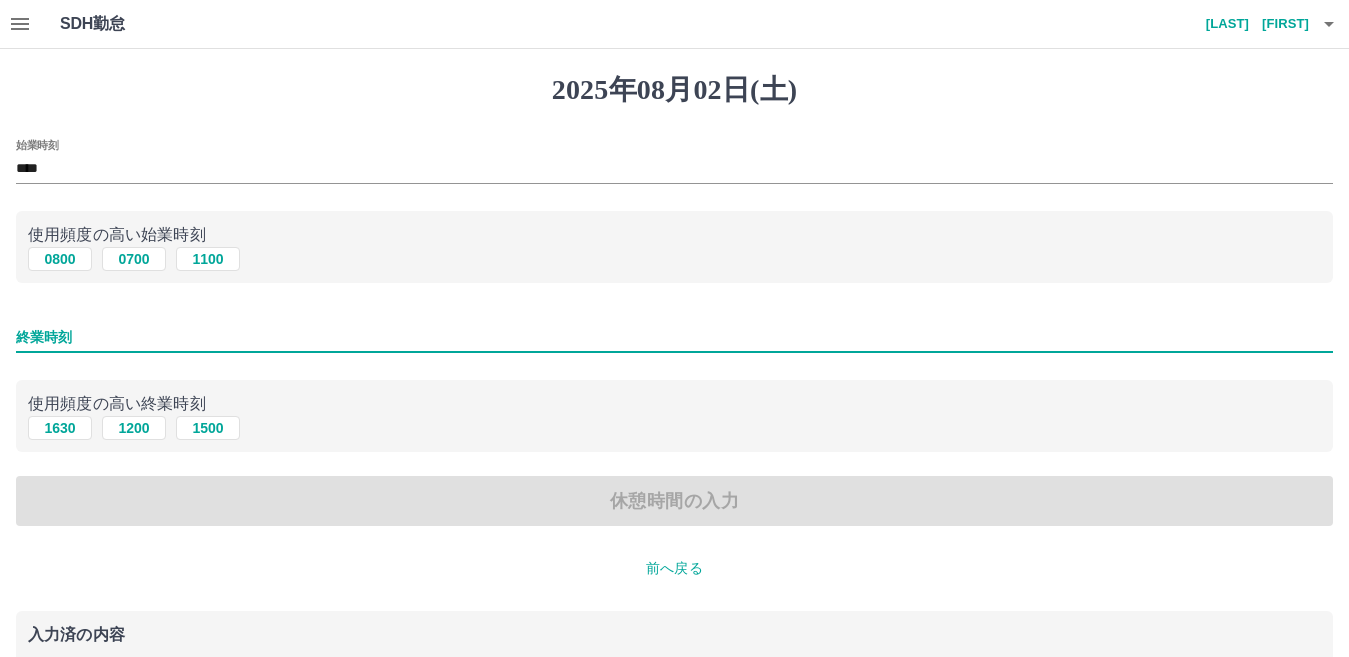 type on "****" 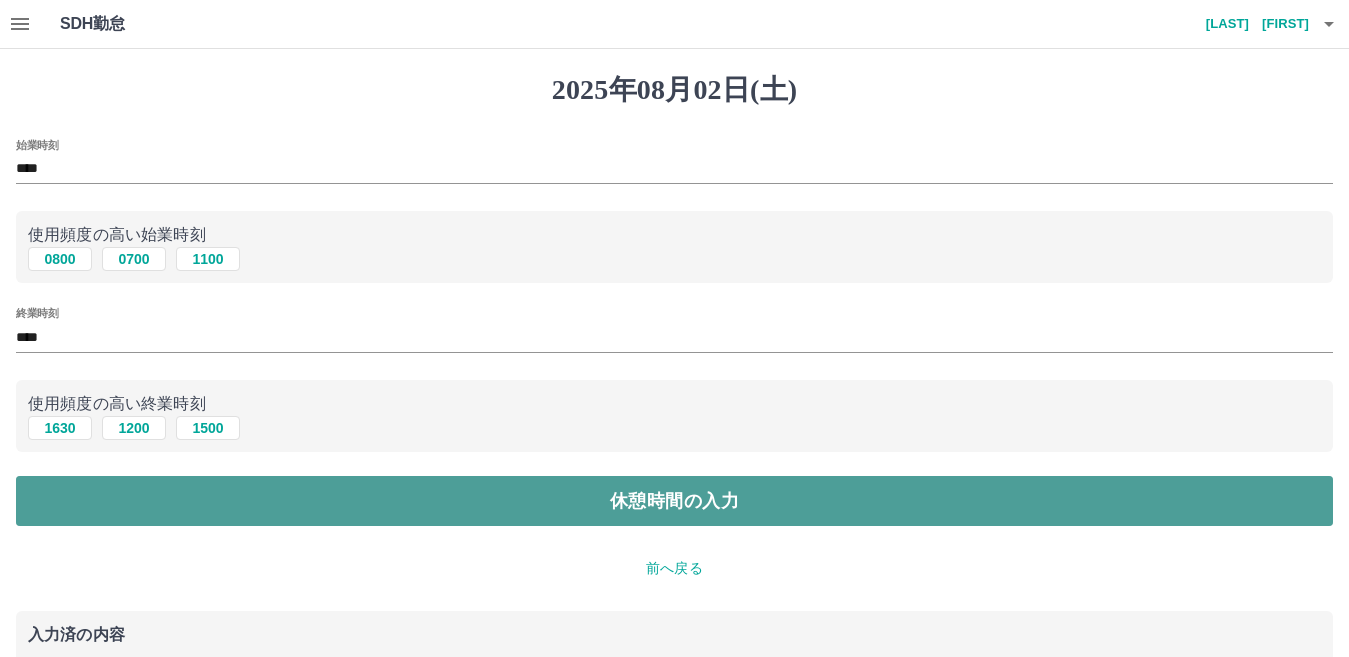 click on "休憩時間の入力" at bounding box center (674, 501) 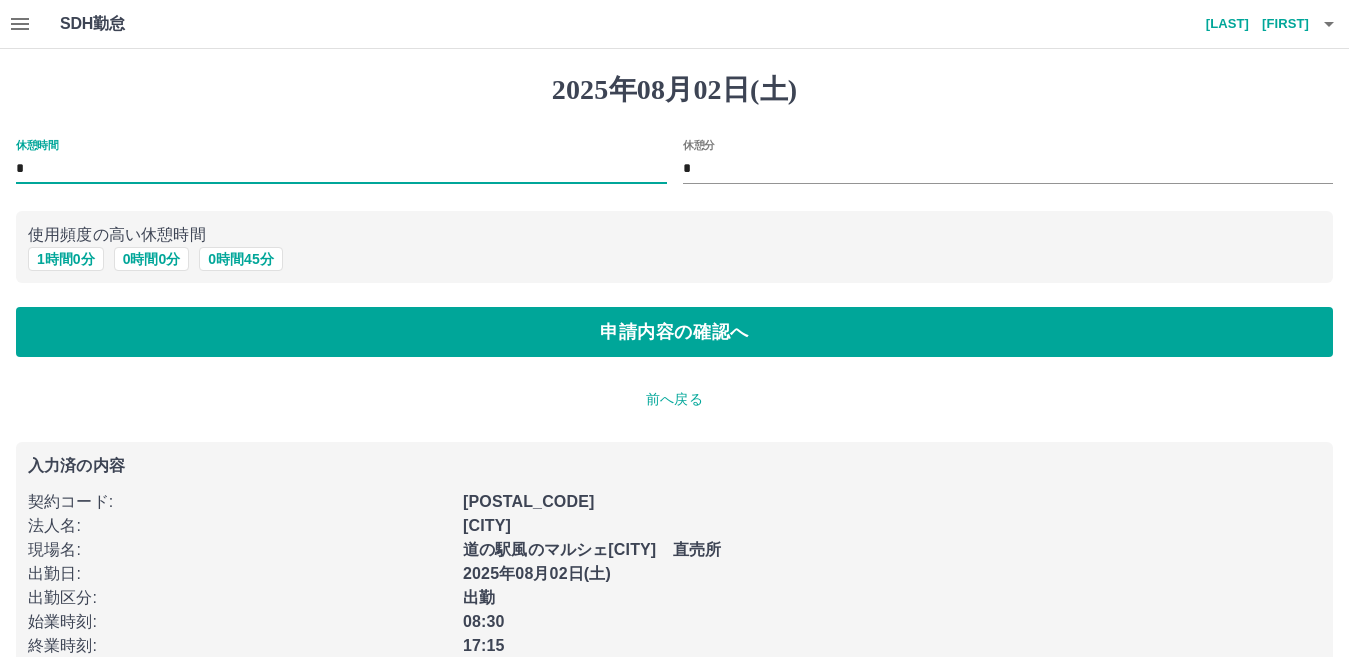 click on "*" at bounding box center (341, 169) 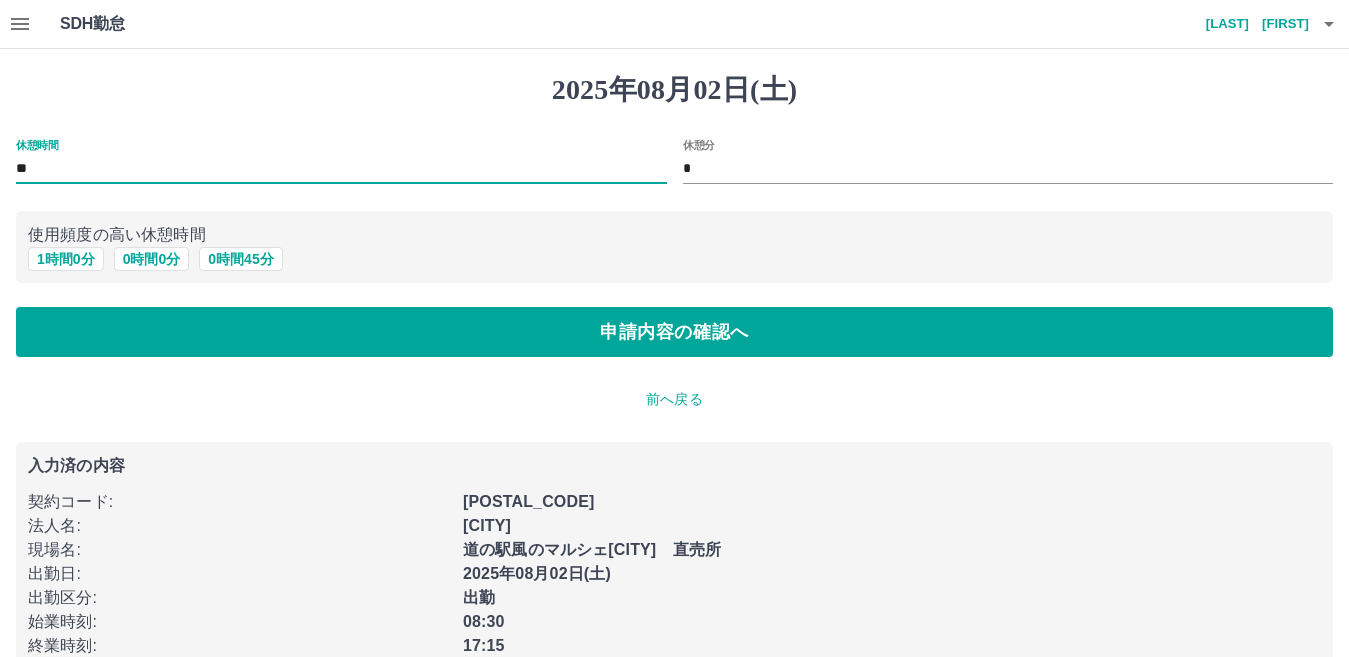 click on "*" at bounding box center [1008, 169] 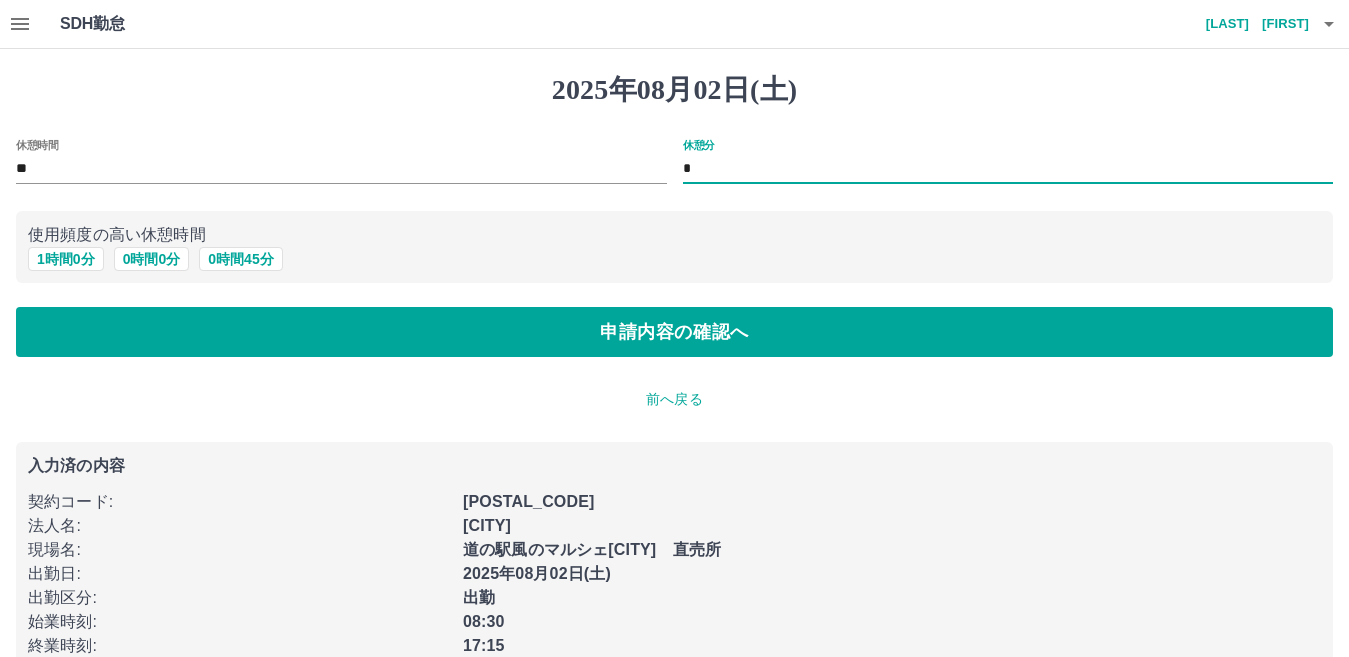 type on "**" 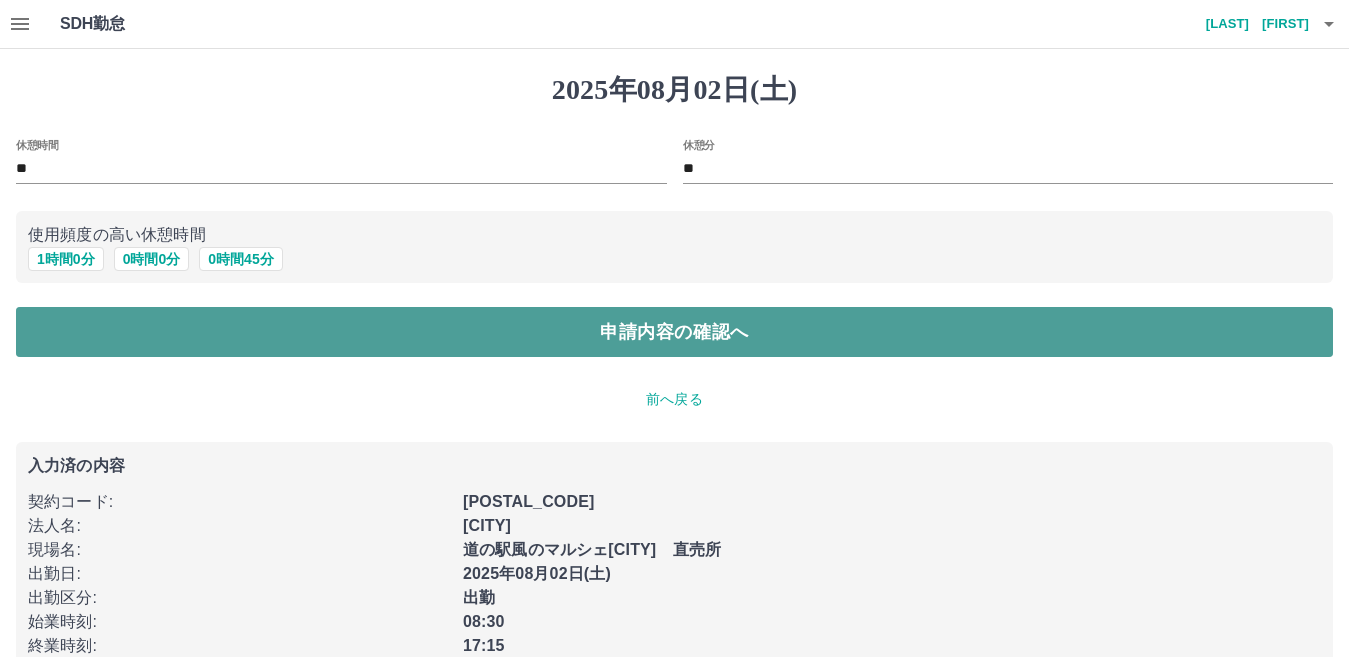 click on "申請内容の確認へ" at bounding box center [674, 332] 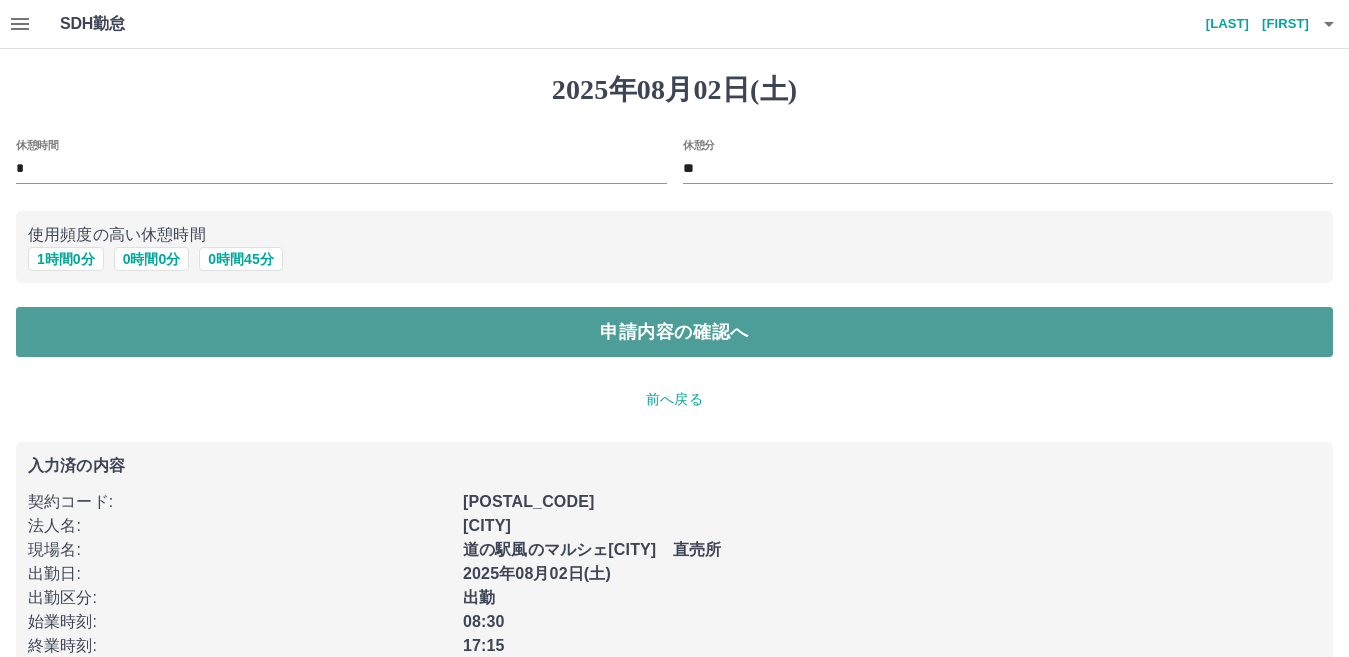 type on "*" 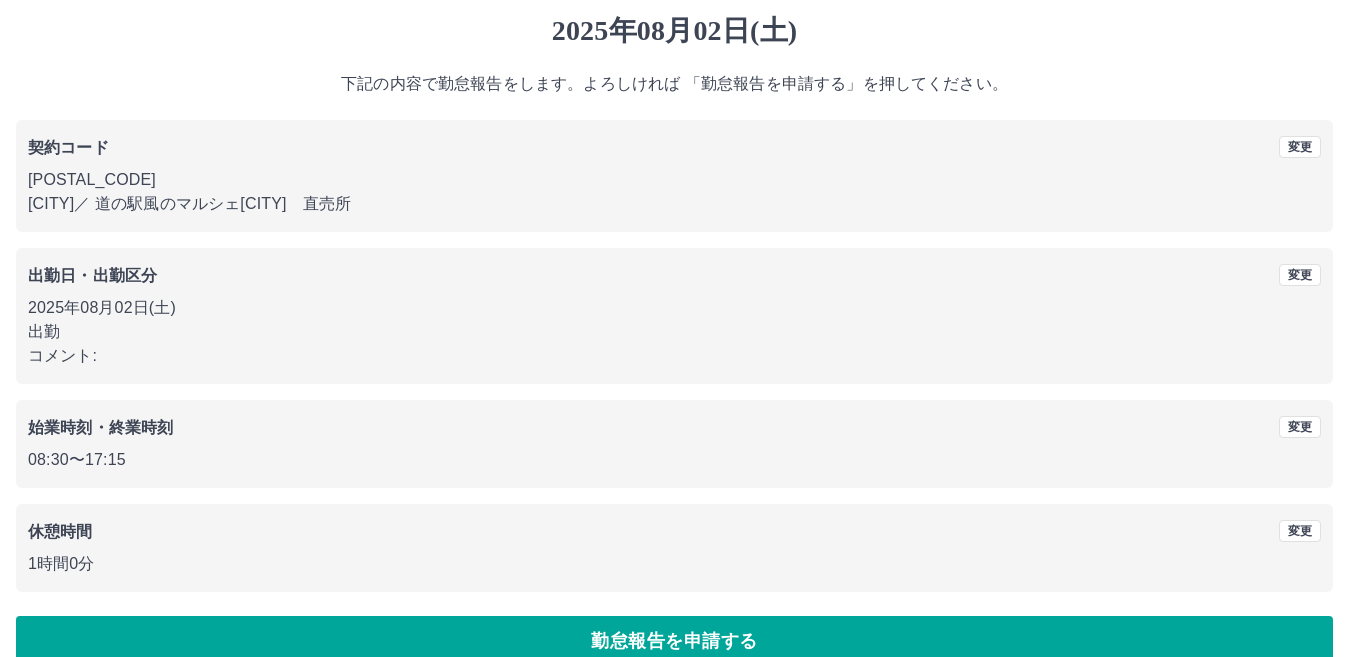 scroll, scrollTop: 92, scrollLeft: 0, axis: vertical 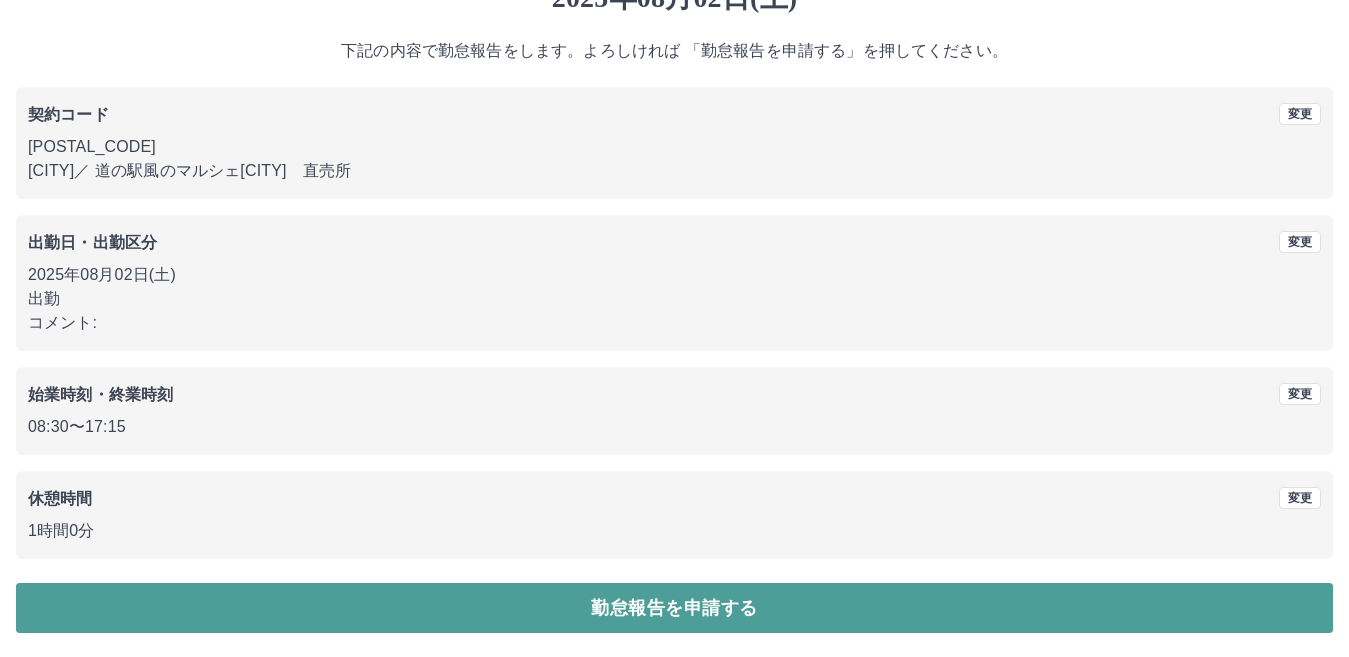 click on "勤怠報告を申請する" at bounding box center [674, 608] 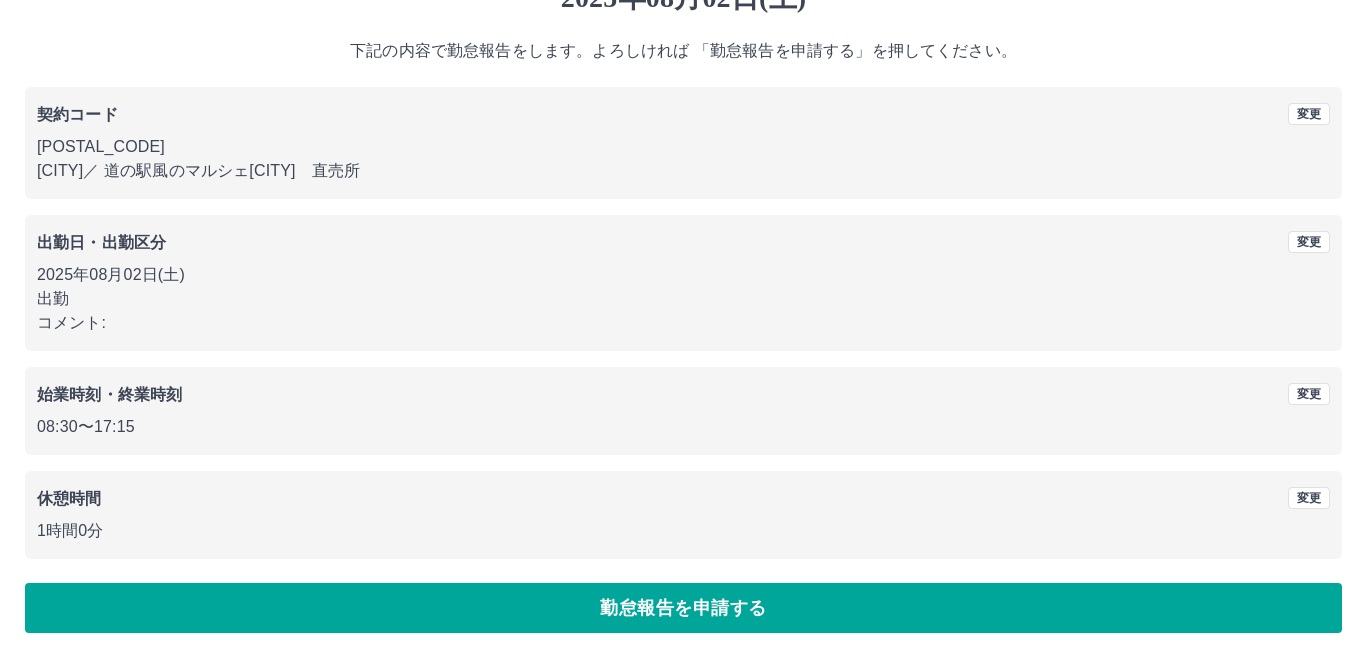 scroll, scrollTop: 0, scrollLeft: 0, axis: both 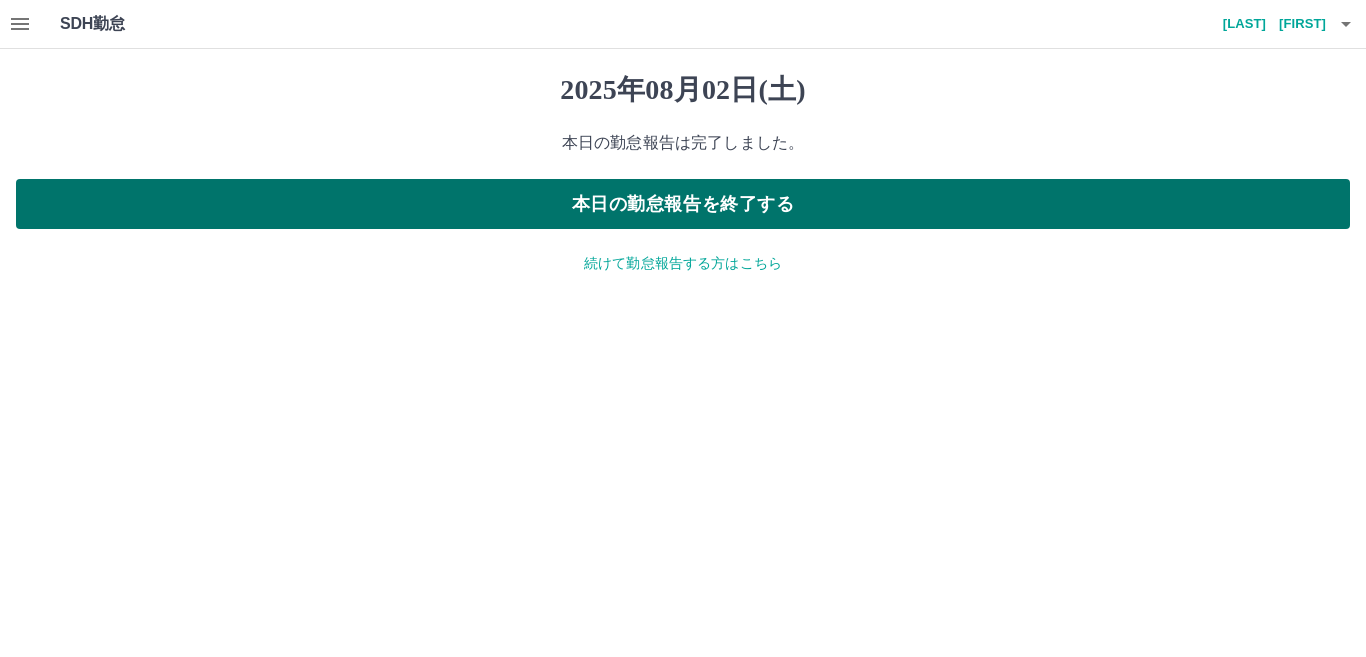 click on "本日の勤怠報告を終了する" at bounding box center (683, 204) 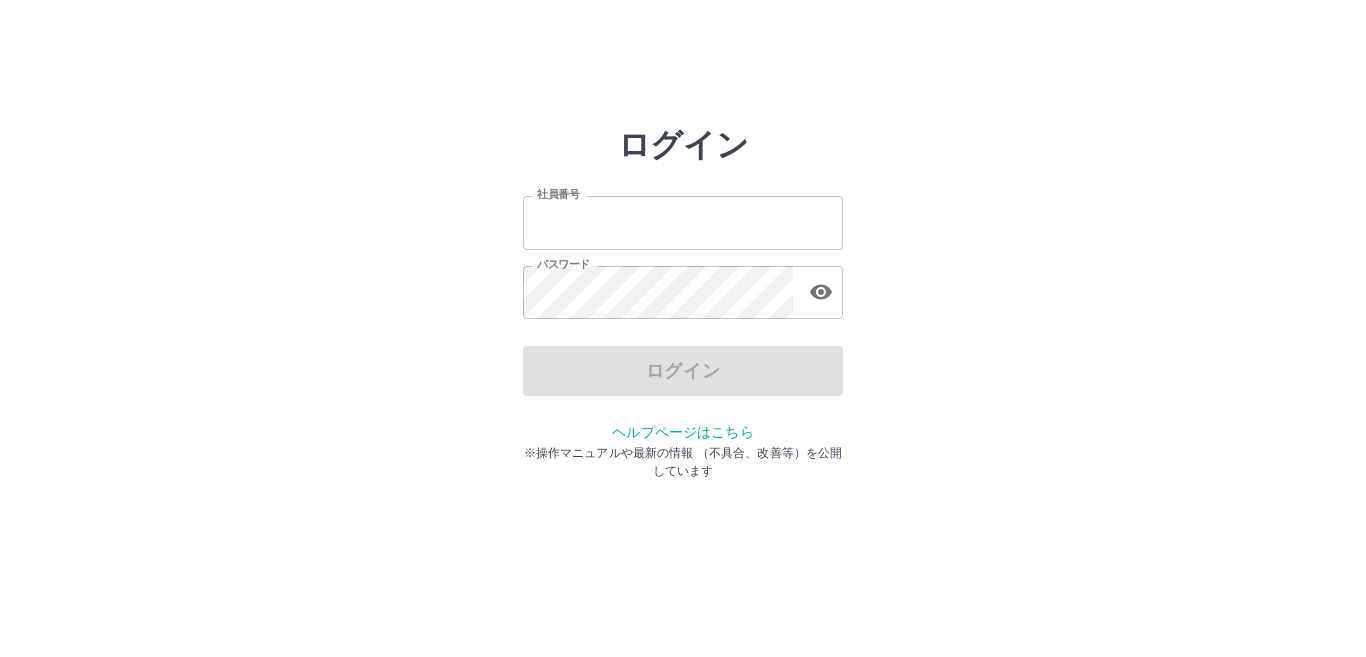 scroll, scrollTop: 0, scrollLeft: 0, axis: both 